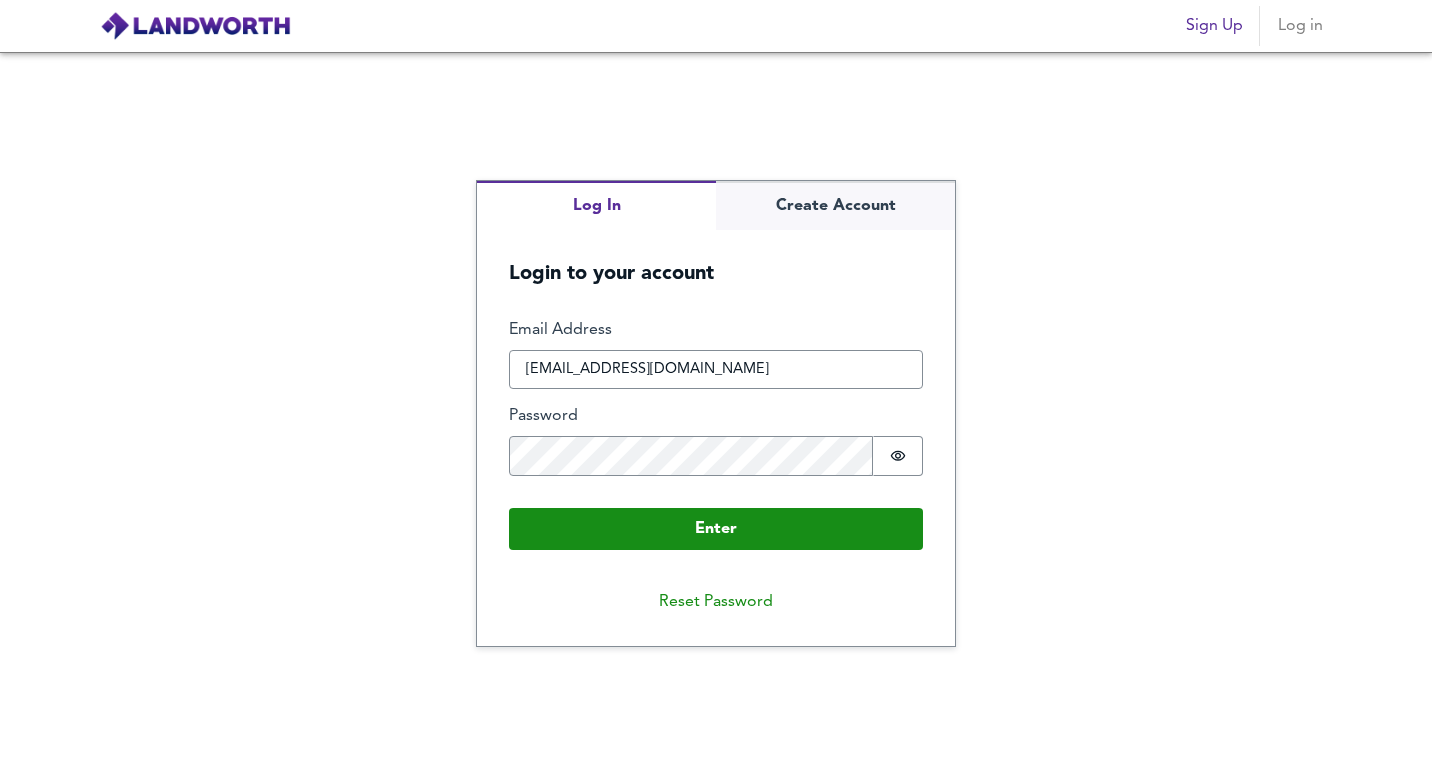 click on "Enter" at bounding box center [716, 529] 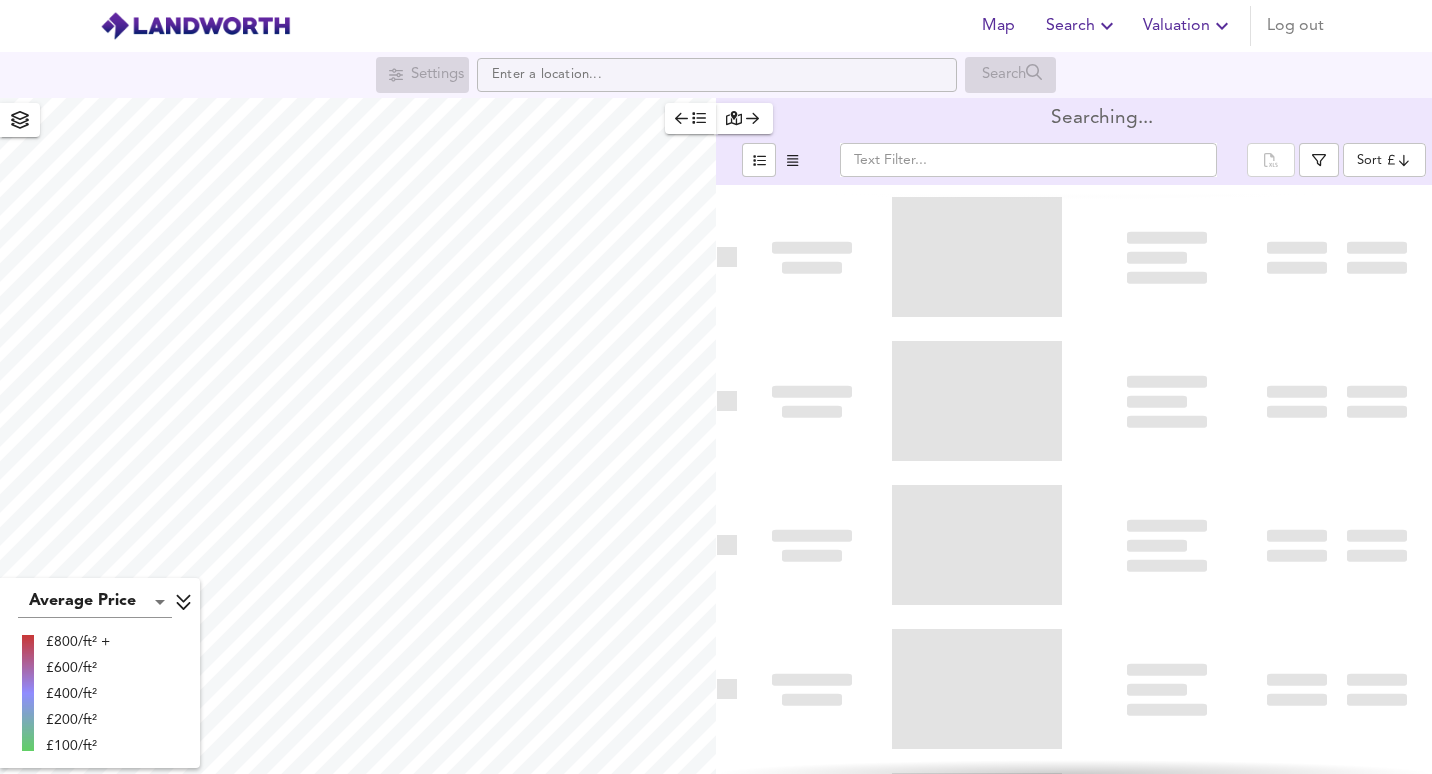 type on "biggest" 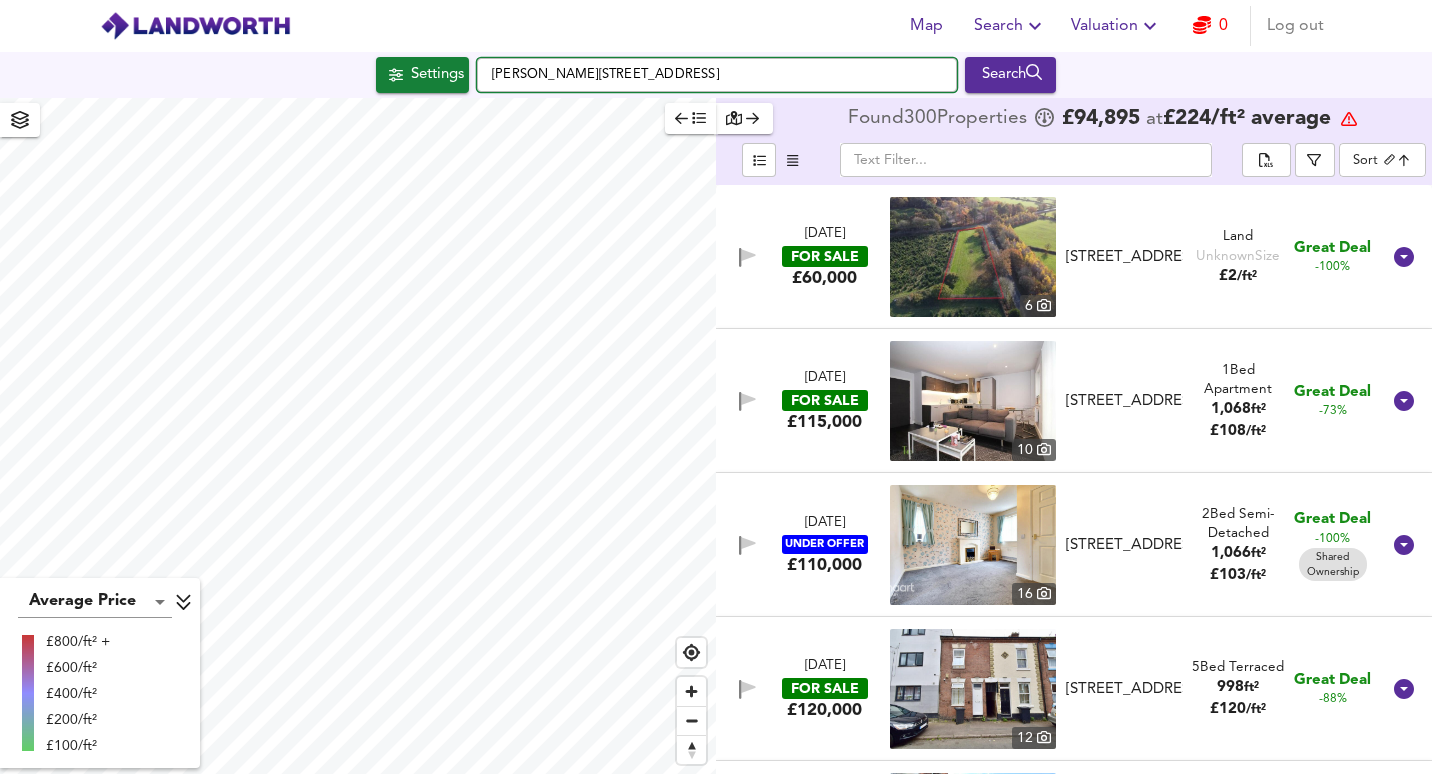 click on "[PERSON_NAME][STREET_ADDRESS]" at bounding box center [717, 75] 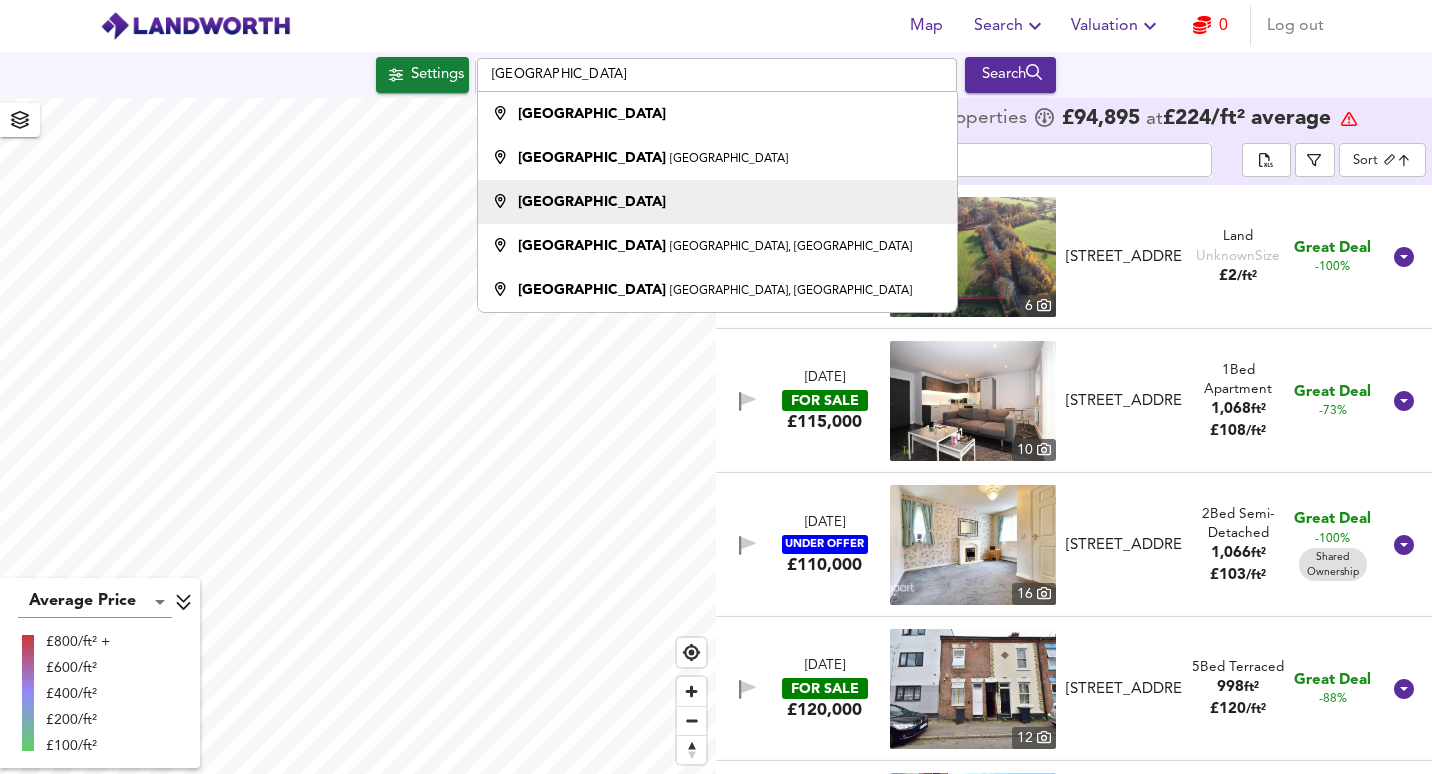 click on "[GEOGRAPHIC_DATA]" at bounding box center (592, 202) 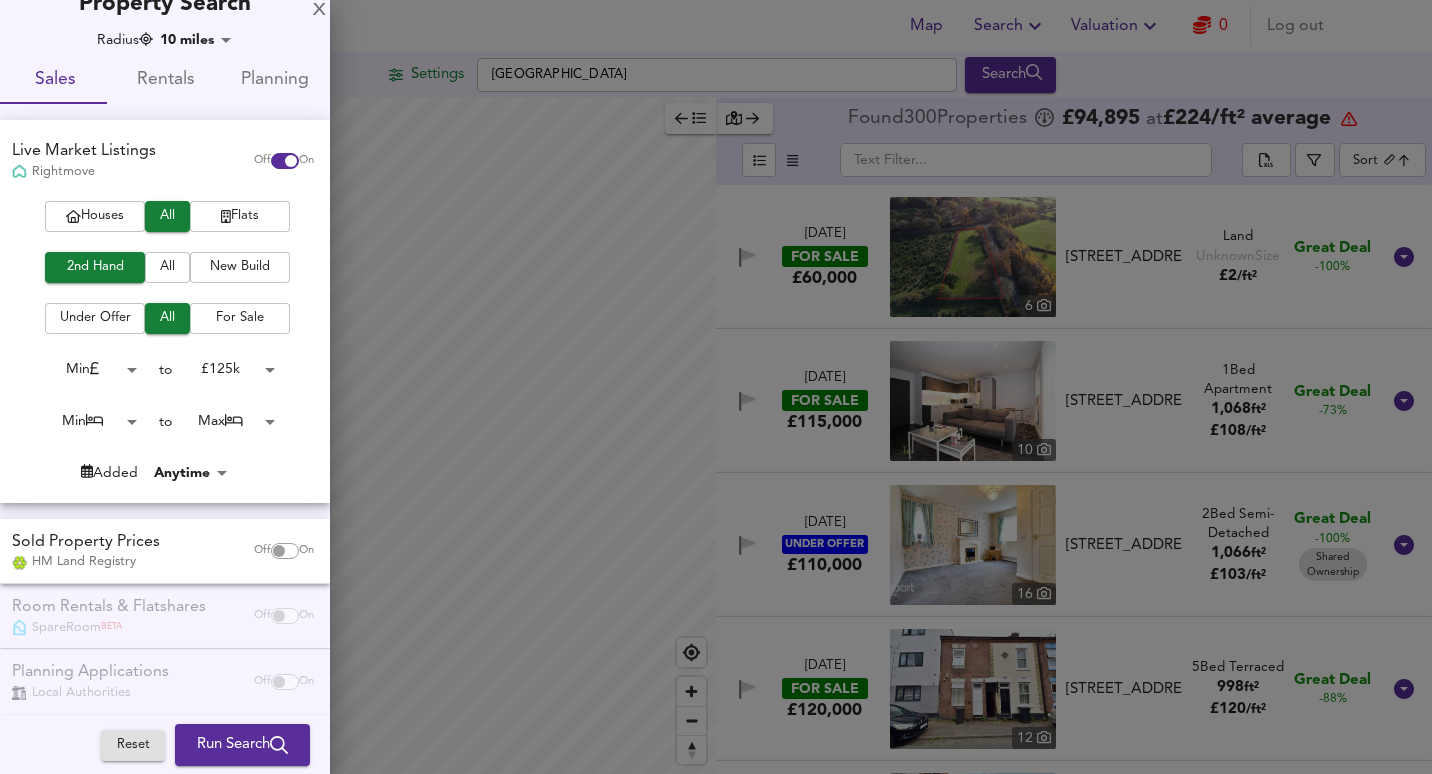 scroll, scrollTop: 29, scrollLeft: 0, axis: vertical 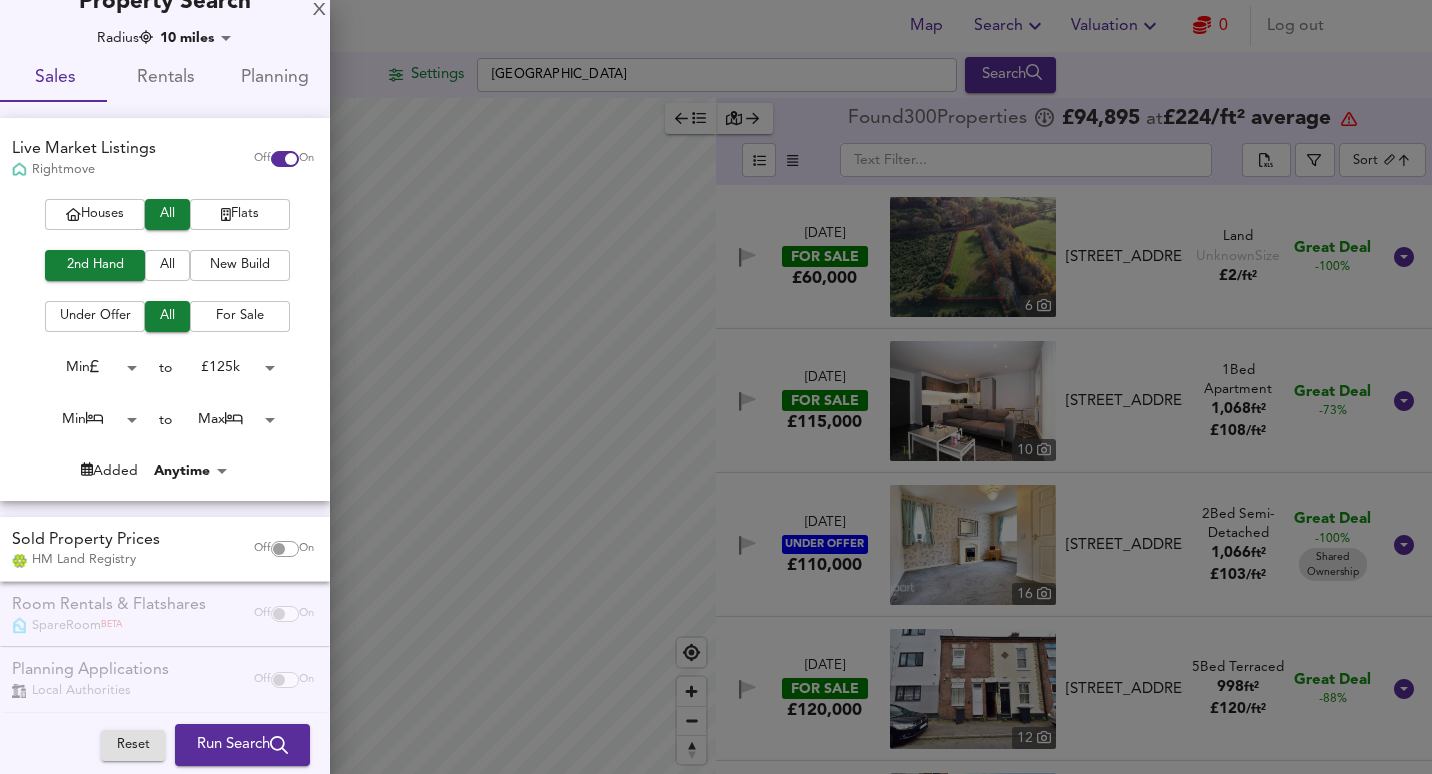 click on "Map Search Valuation    0 Log out        Settings     [GEOGRAPHIC_DATA]        Search              Average Price landworth   £800/ft² + £600/ft² £400/ft² £200/ft² £100/ft²     Found  300  Propert ies     £ 94,895   at  £ 224 / ft²   average              ​         Sort   biggest ​ [DATE] FOR SALE £60,000     [STREET_ADDRESS] Benscliffe Road, Hunts Hill, [GEOGRAPHIC_DATA], [GEOGRAPHIC_DATA], [GEOGRAPHIC_DATA], [GEOGRAPHIC_DATA] Land Unknown  Size £ 2 / ft²   Great Deal -100% [DATE] FOR SALE £115,000     10     Aria Apartments, [GEOGRAPHIC_DATA], [GEOGRAPHIC_DATA]  Bed   Apartment 1,068 ft² £ 108 / ft²   Great Deal -73% [DATE] UNDER OFFER £110,000     [STREET_ADDRESS] Shades Close, [GEOGRAPHIC_DATA] 2  Bed   Semi-Detached 1,066 ft² £ 103 / ft²   Great Deal -100% Shared Ownership [DATE] FOR SALE £120,000     12" at bounding box center (716, 387) 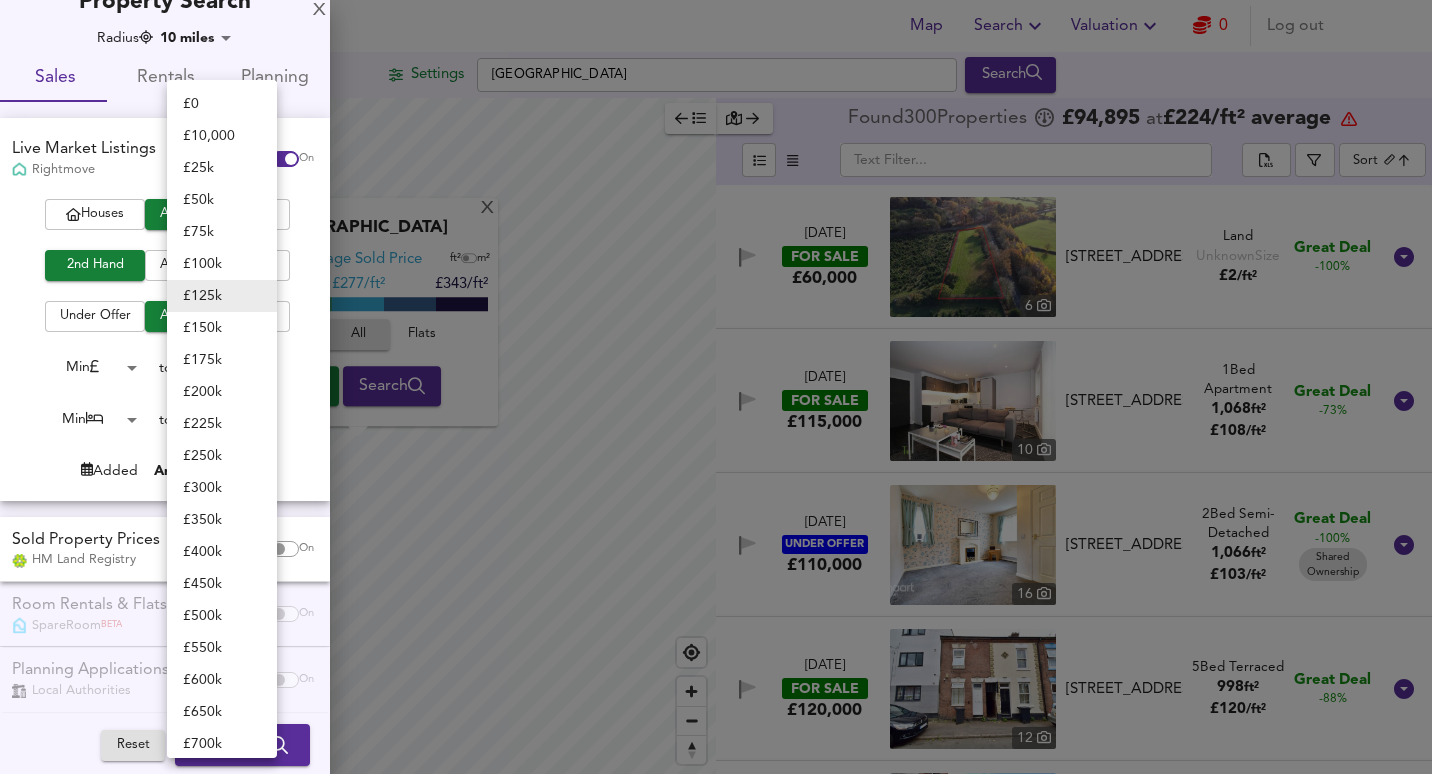 click on "£ 100k" at bounding box center (222, 264) 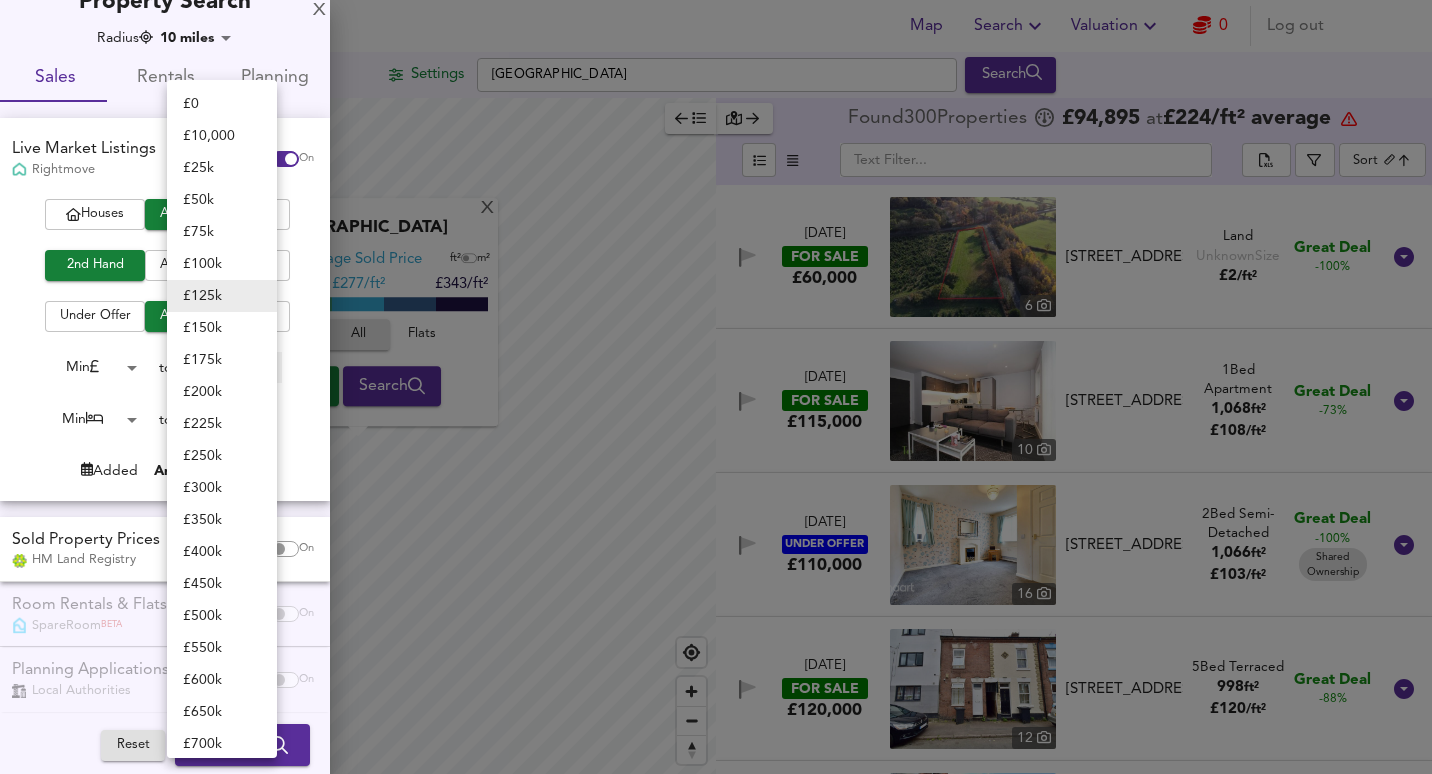 type on "100000" 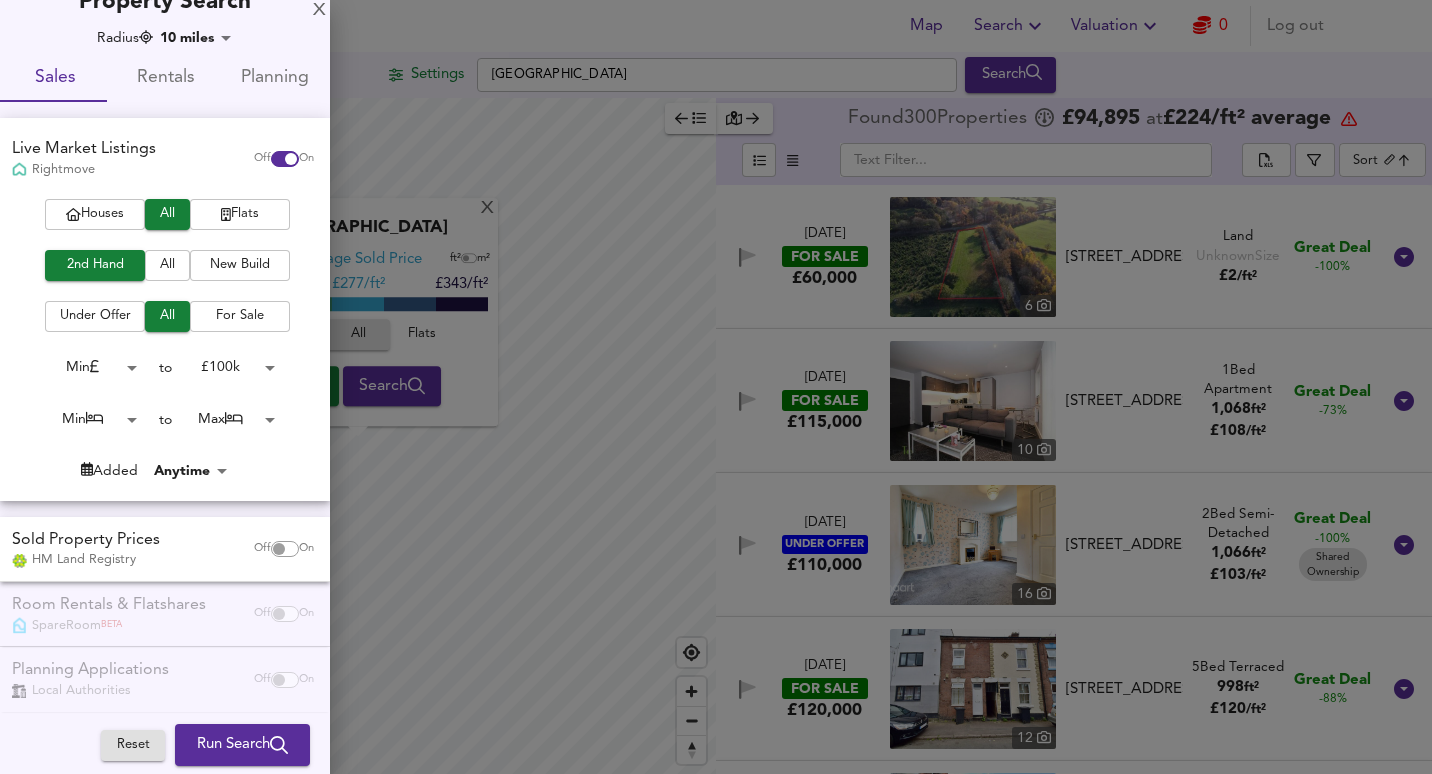 click on "Map Search Valuation    0 Log out        Settings     [GEOGRAPHIC_DATA]        Search      X Leicestershire Average Sold Price ft²   m² £211/ft² £ 277/ft² £343/ft² Houses All Flats     Search           Average Price landworth    £ 415/ft²    £ 251/ft²    £ 152/ft²     Found  300  Propert ies     £ 94,895   at  £ 224 / ft²   average              ​         Sort   biggest ​ [DATE] FOR SALE £60,000     [STREET_ADDRESS] Linford, [GEOGRAPHIC_DATA][STREET_ADDRESS][GEOGRAPHIC_DATA][GEOGRAPHIC_DATA][GEOGRAPHIC_DATA] Land Unknown  Size £ 2 / ft²   Great Deal -100% [DATE] FOR SALE £115,000     [STREET_ADDRESS][GEOGRAPHIC_DATA]  Bed   Apartment 1,068 ft² £ 108 / ft²   Great Deal -73% [DATE] UNDER OFFER £110,000     [STREET_ADDRESS][GEOGRAPHIC_DATA] ft²" at bounding box center (716, 387) 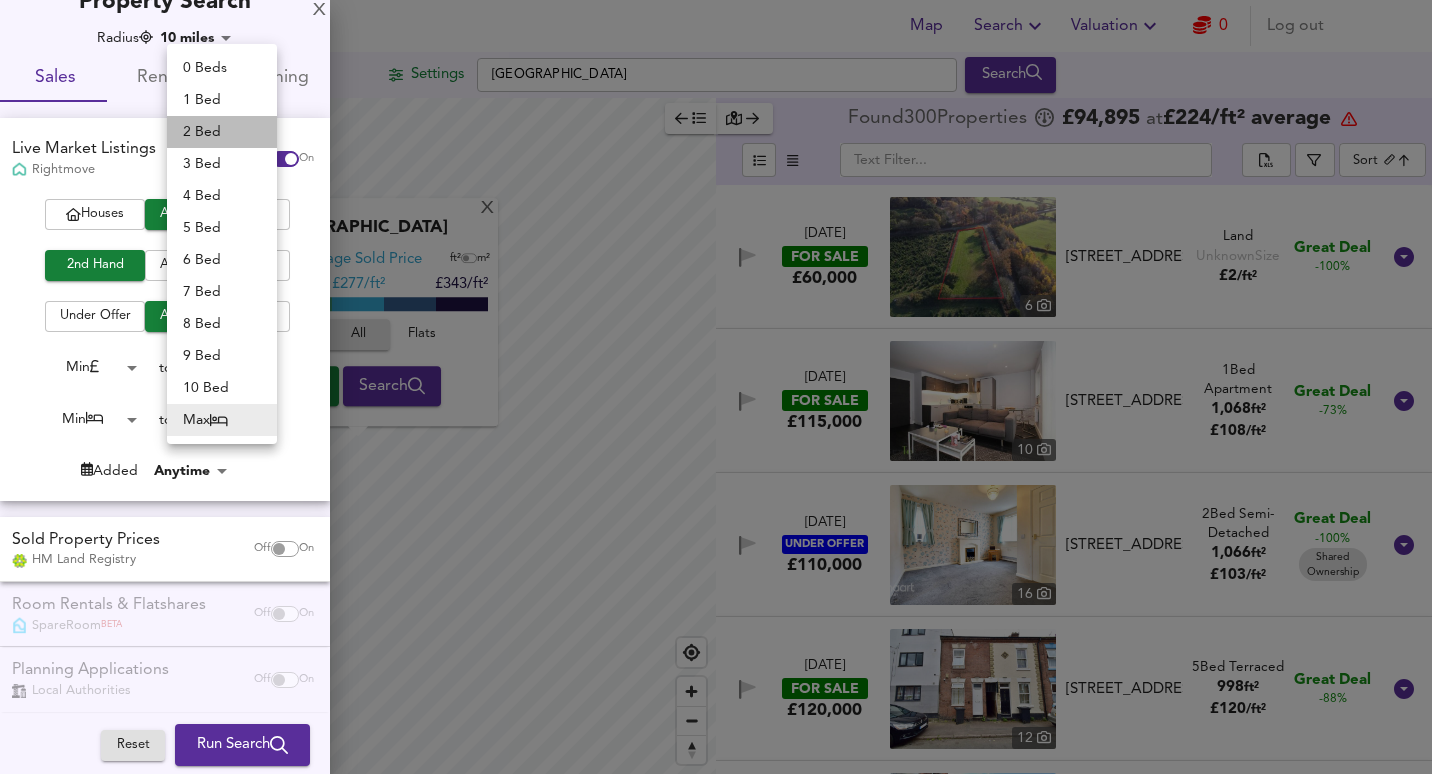 click on "2 Bed" at bounding box center (222, 132) 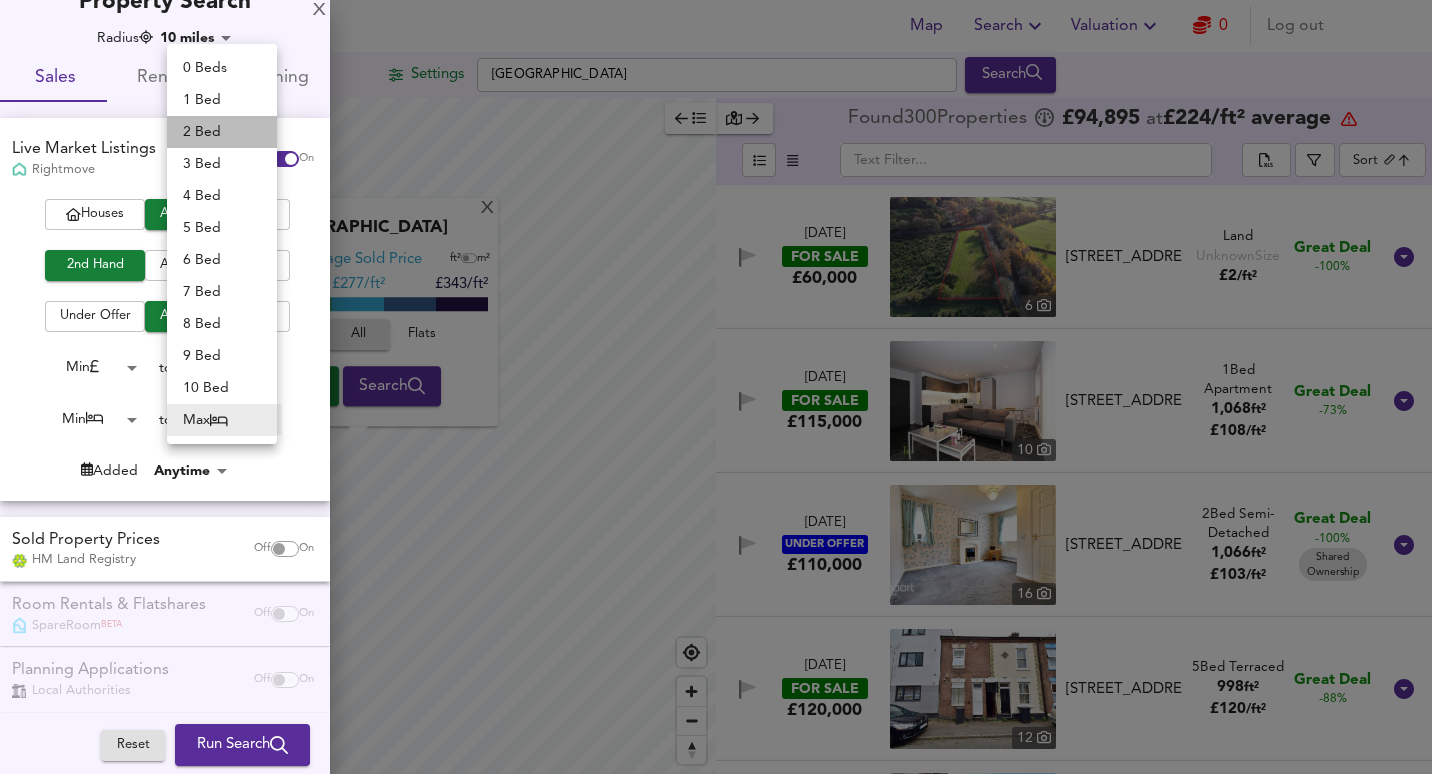 type on "2" 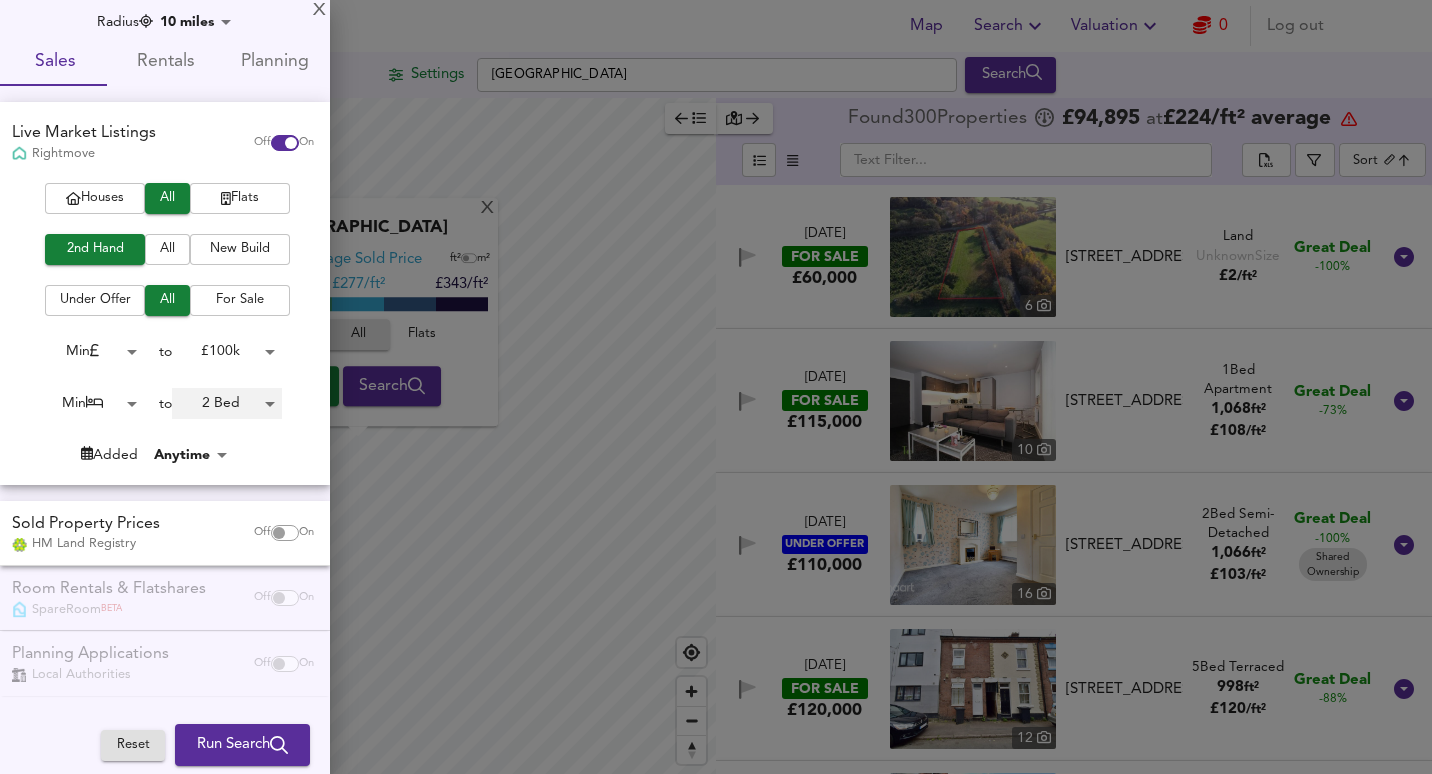 scroll, scrollTop: 0, scrollLeft: 0, axis: both 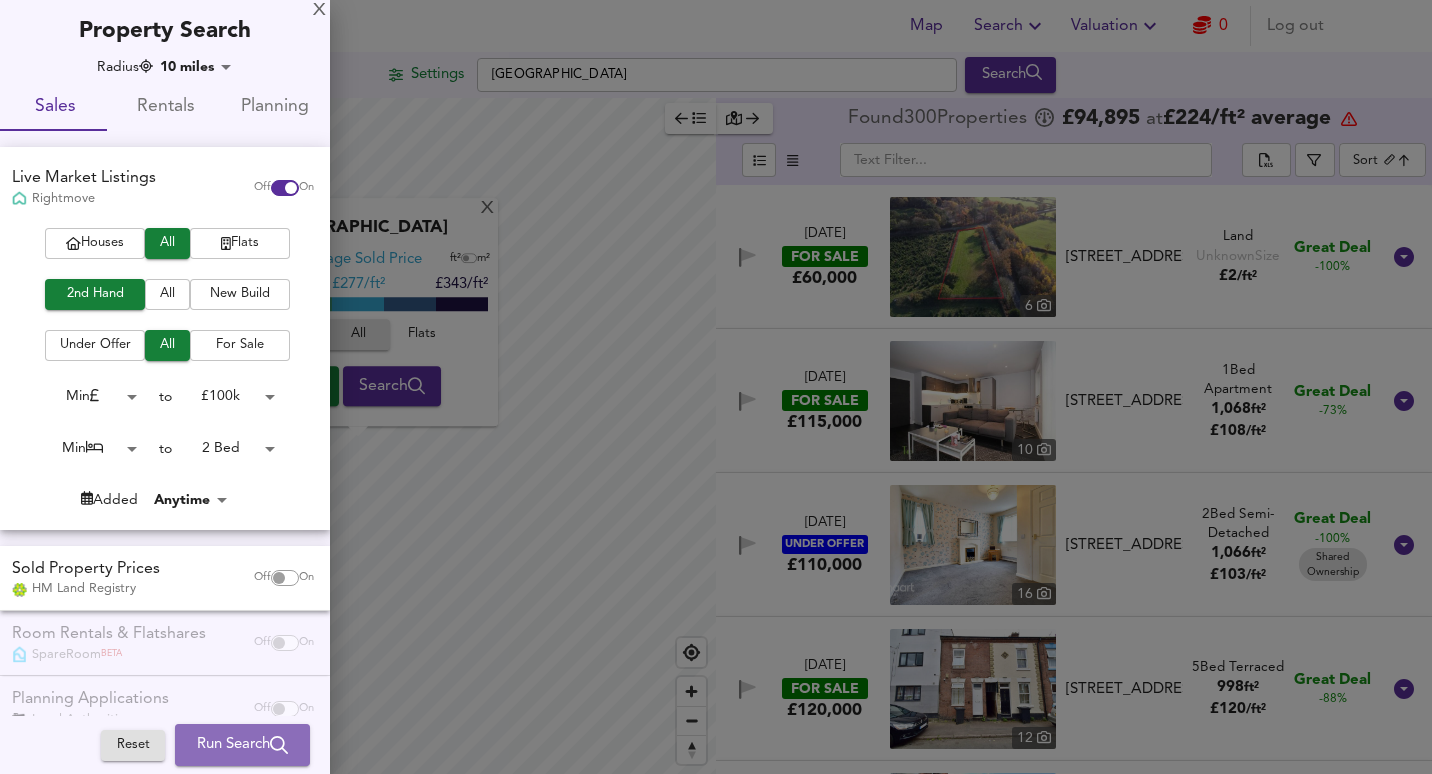 click on "Run Search" at bounding box center (242, 745) 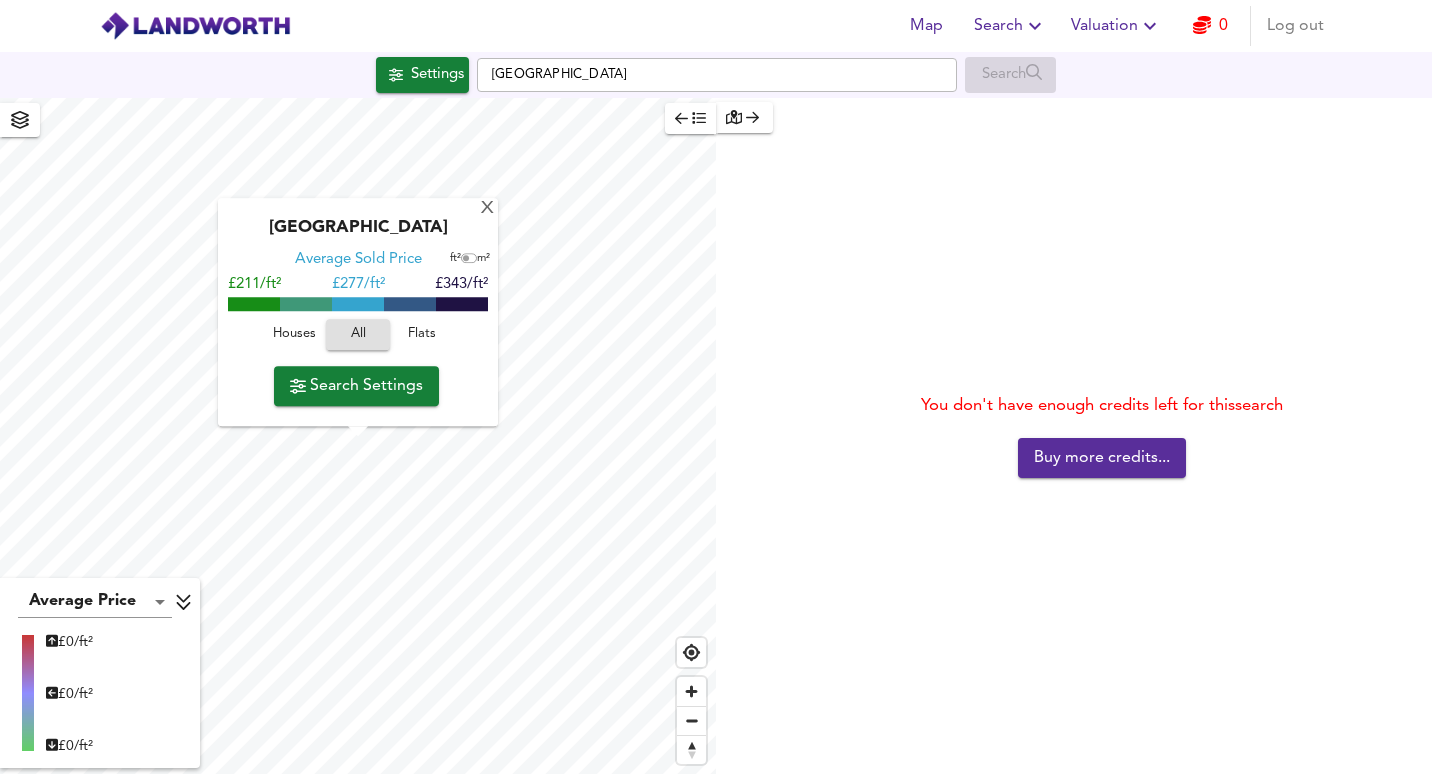 click on "Buy more credits..." at bounding box center (1102, 458) 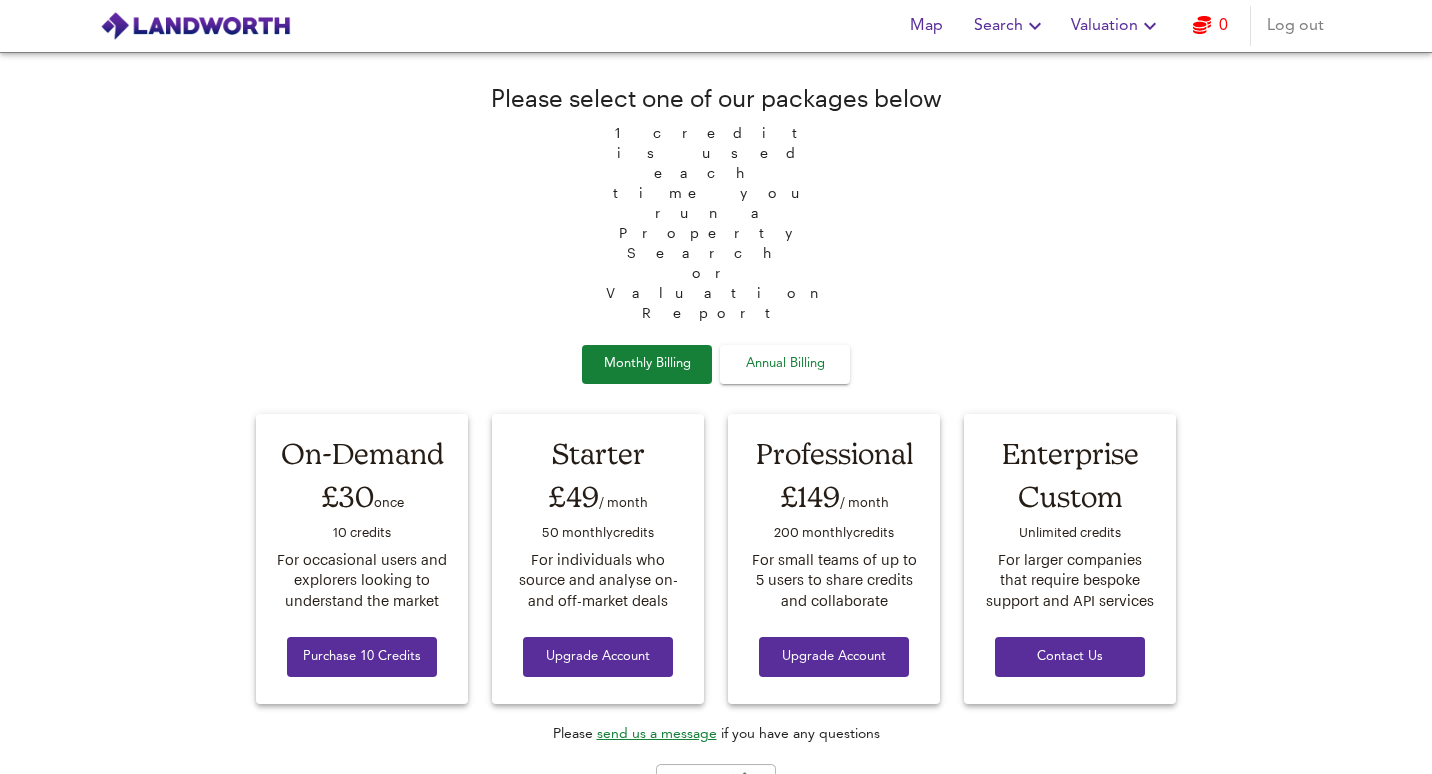 click on "Log out" at bounding box center (1295, 26) 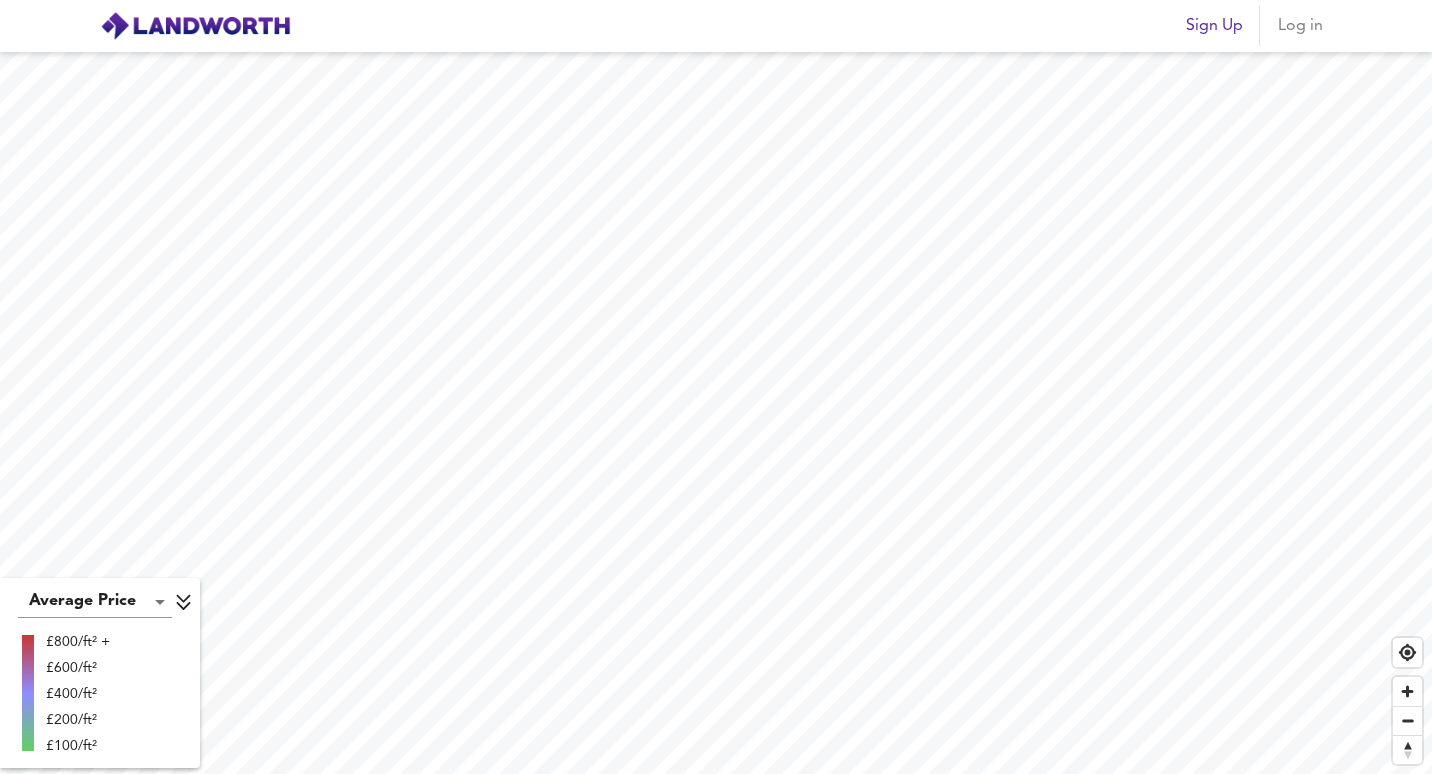 scroll, scrollTop: 0, scrollLeft: 0, axis: both 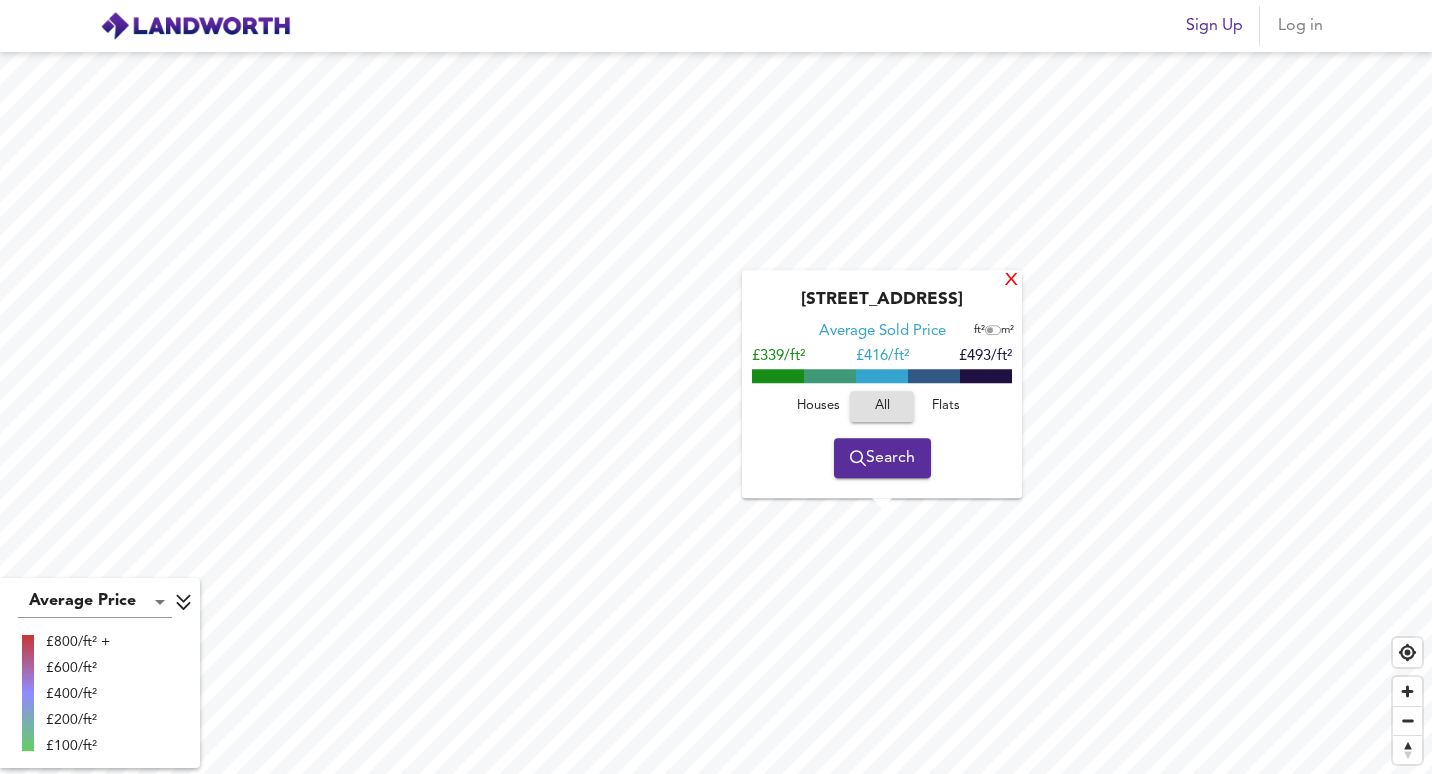 click on "X" at bounding box center [1011, 281] 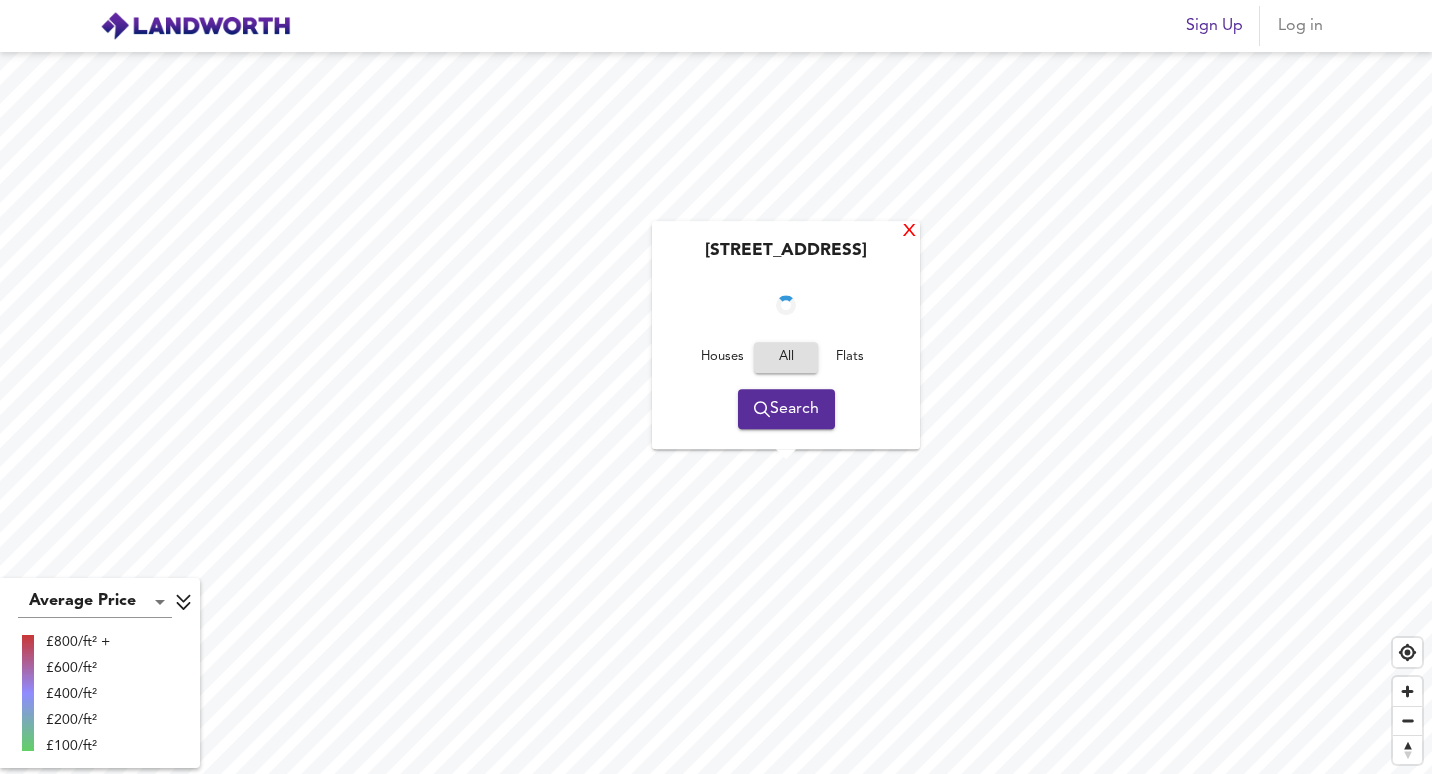 click on "X" at bounding box center [909, 232] 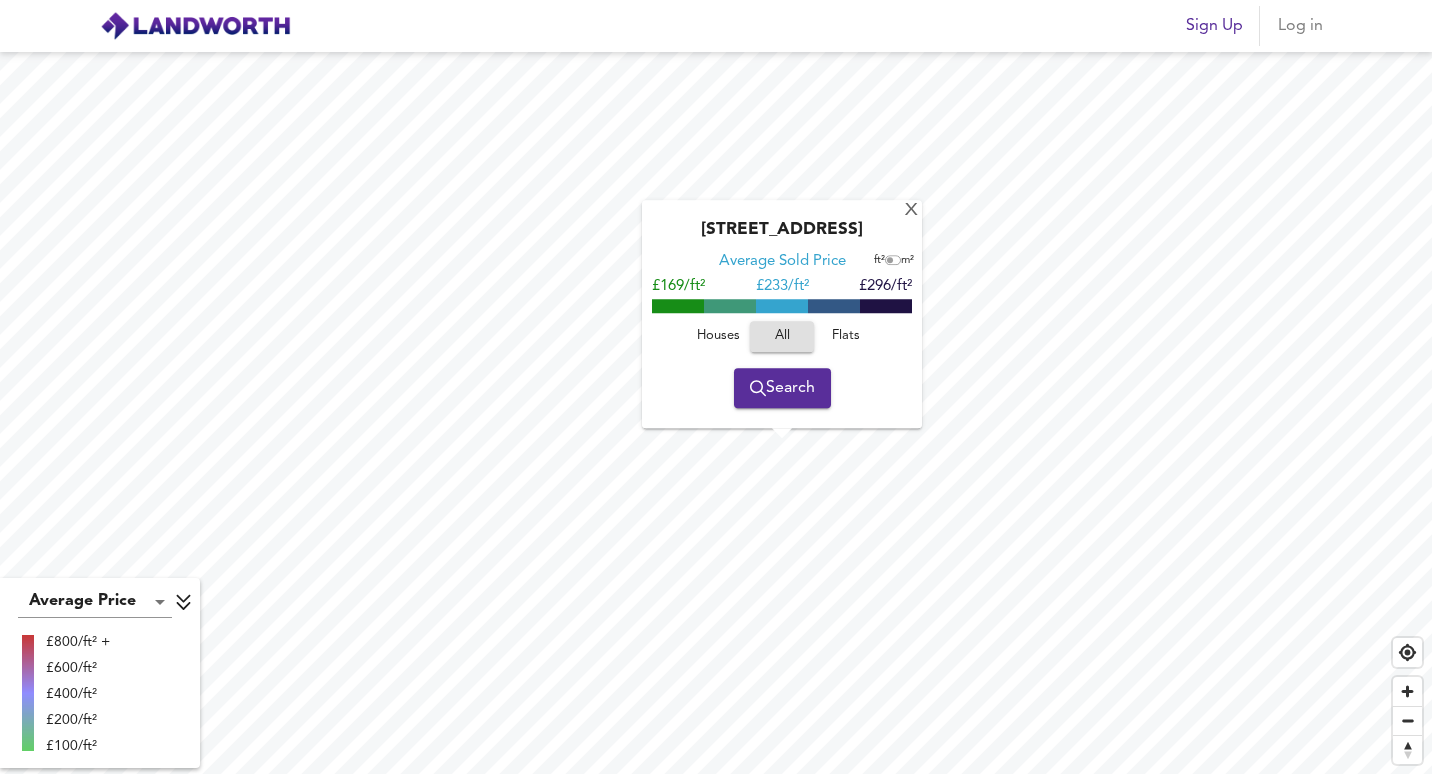 click on "Search" at bounding box center [782, 388] 